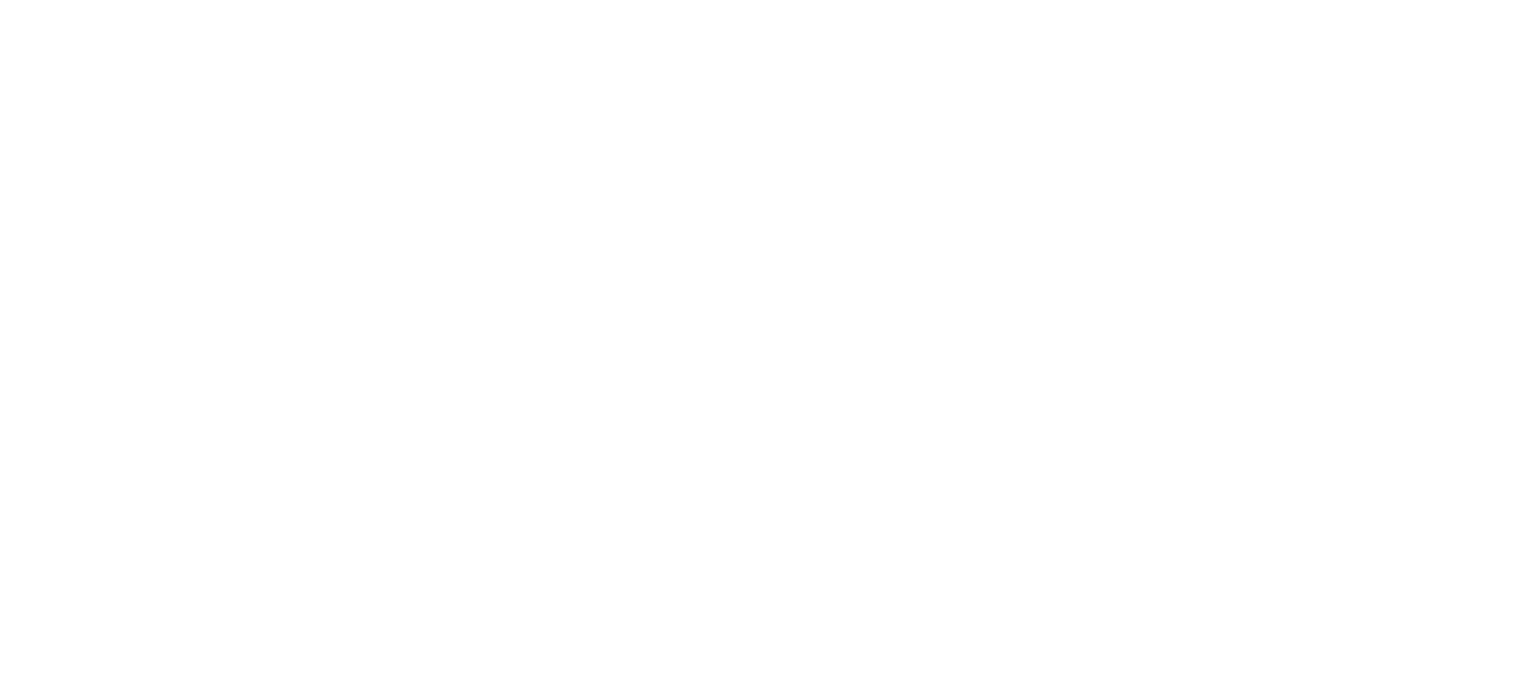 scroll, scrollTop: 0, scrollLeft: 0, axis: both 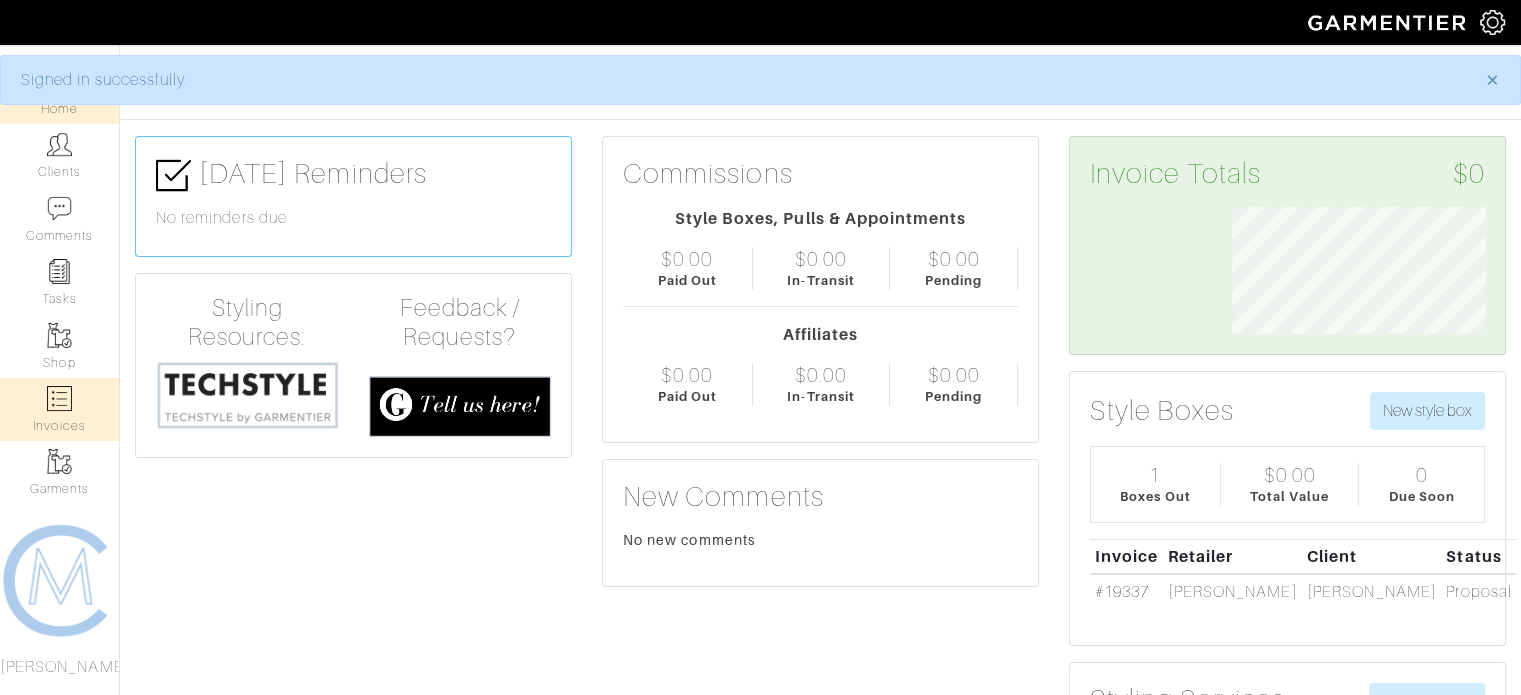 click on "Invoices" at bounding box center [59, 409] 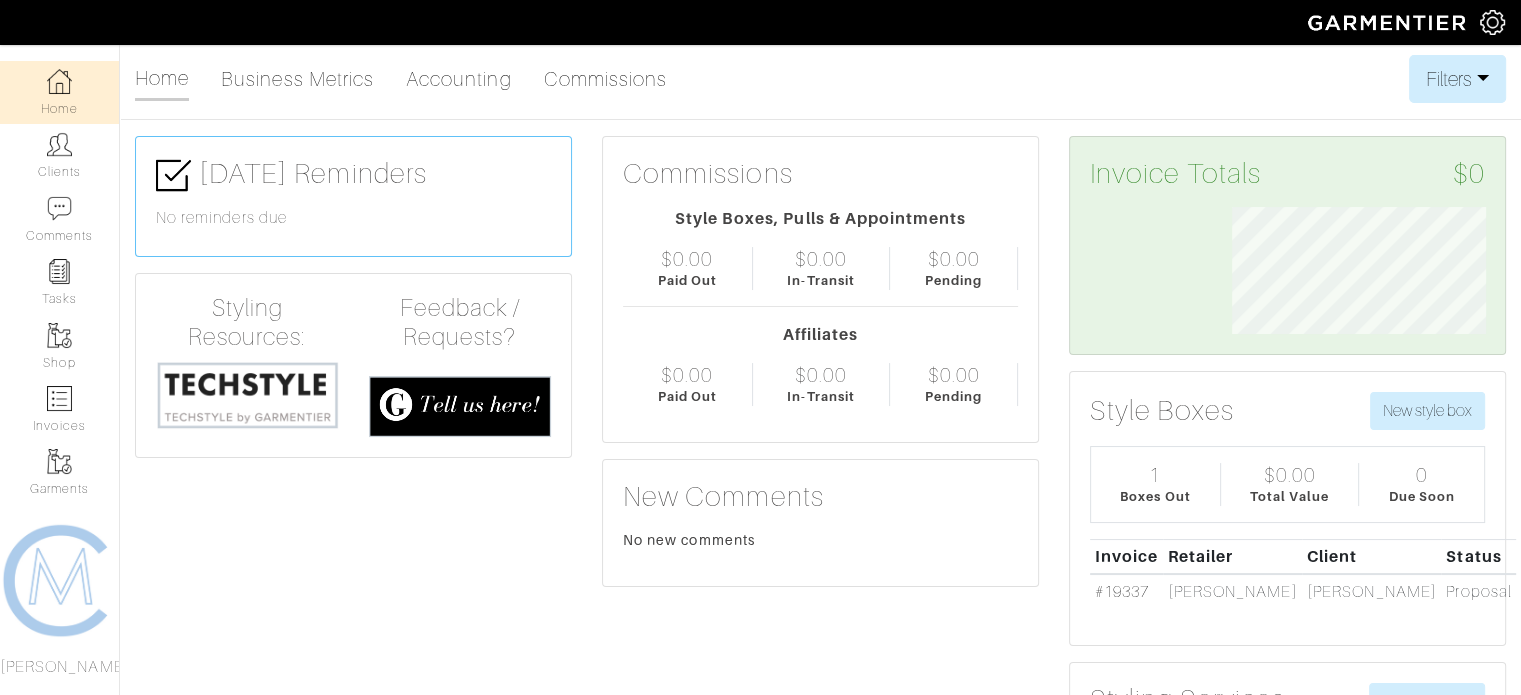select 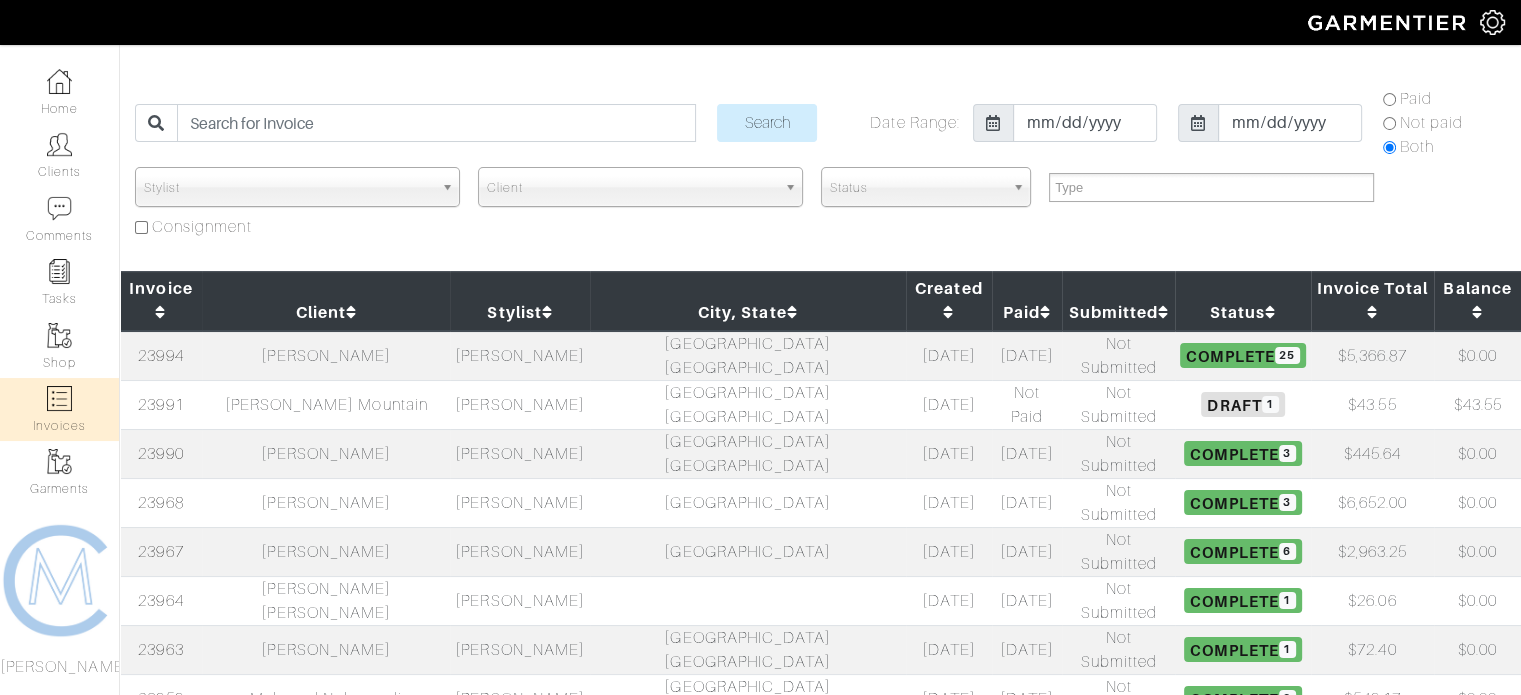 scroll, scrollTop: 0, scrollLeft: 0, axis: both 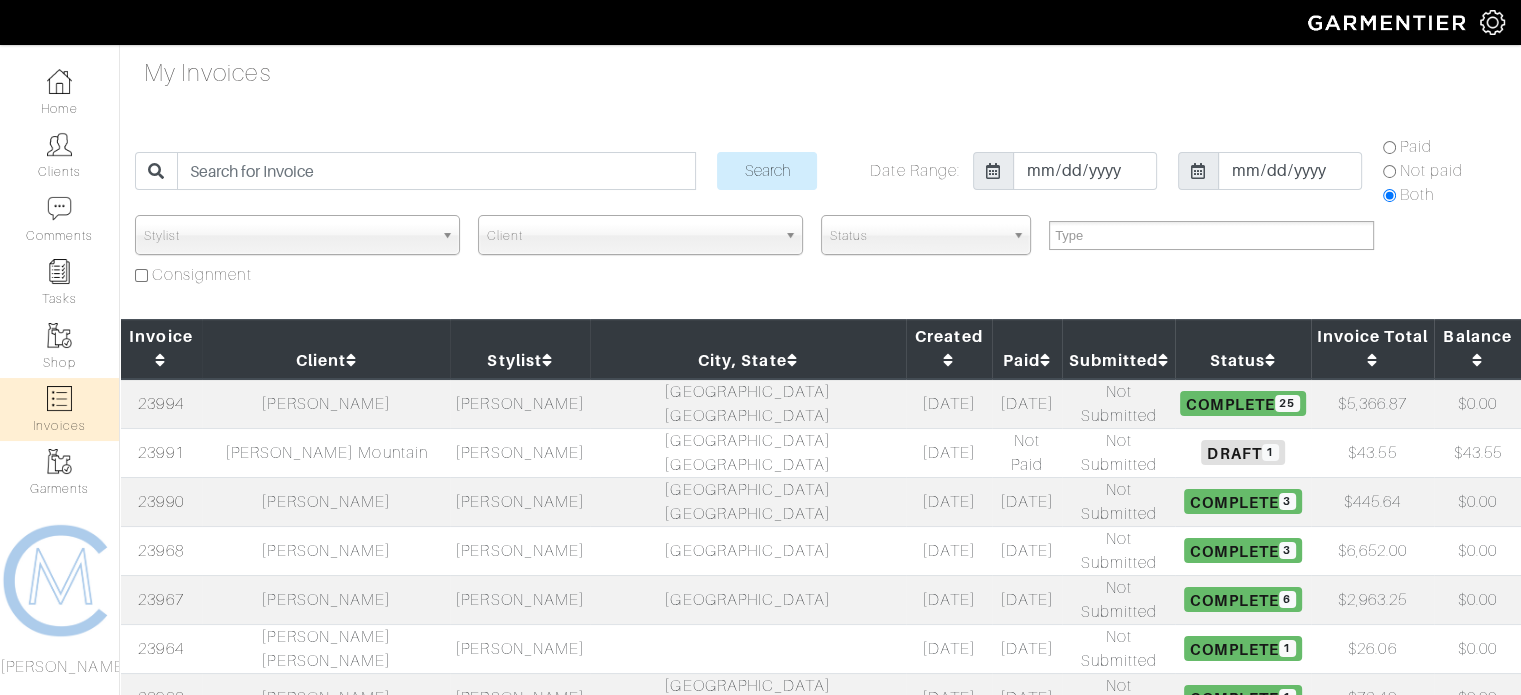 click on "Client" at bounding box center [631, 236] 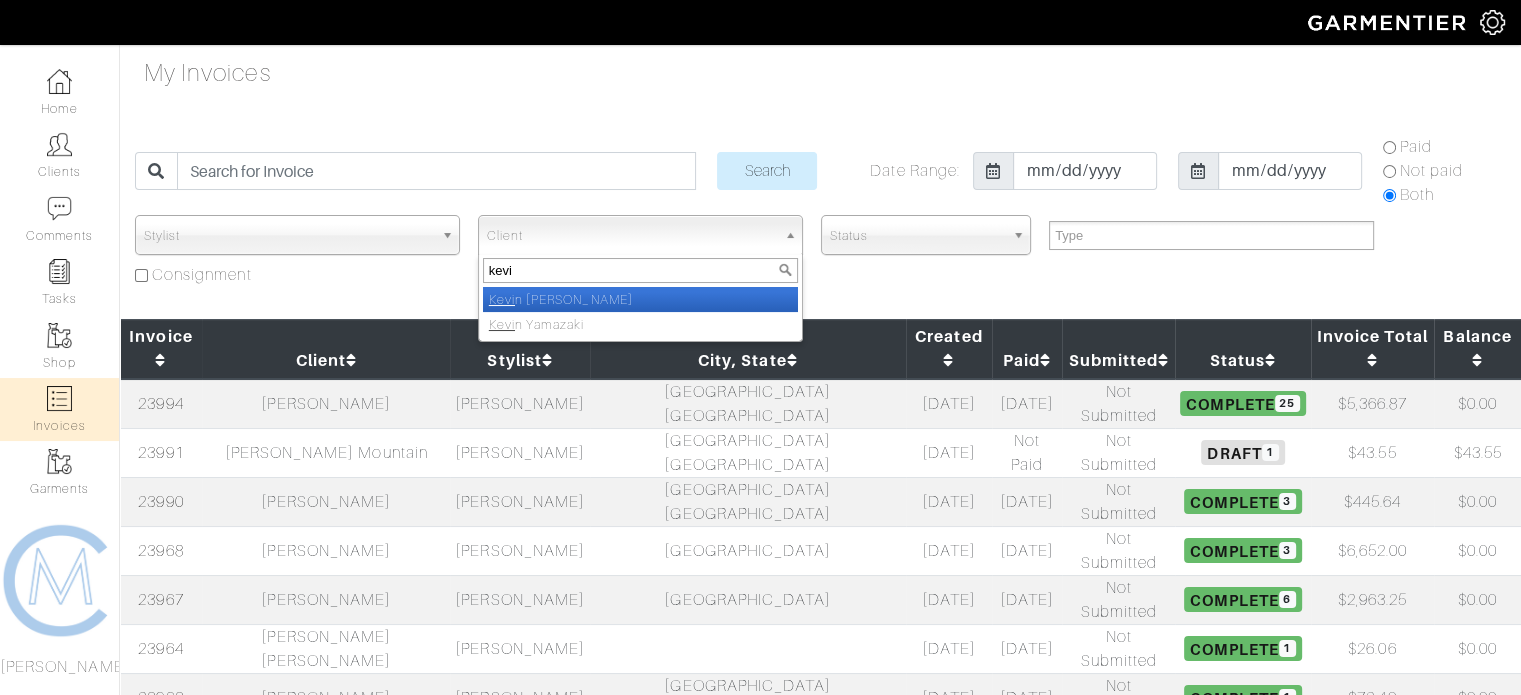 type on "kevi" 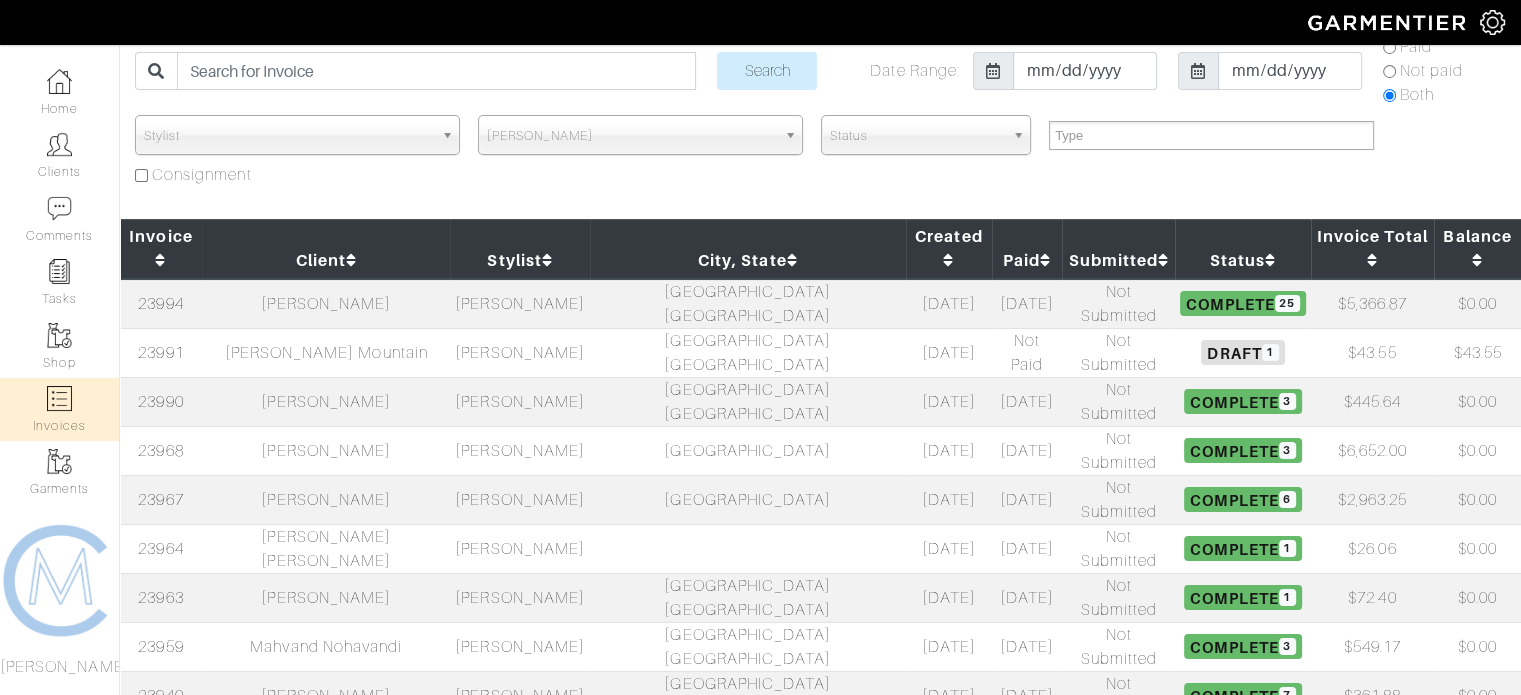 scroll, scrollTop: 0, scrollLeft: 0, axis: both 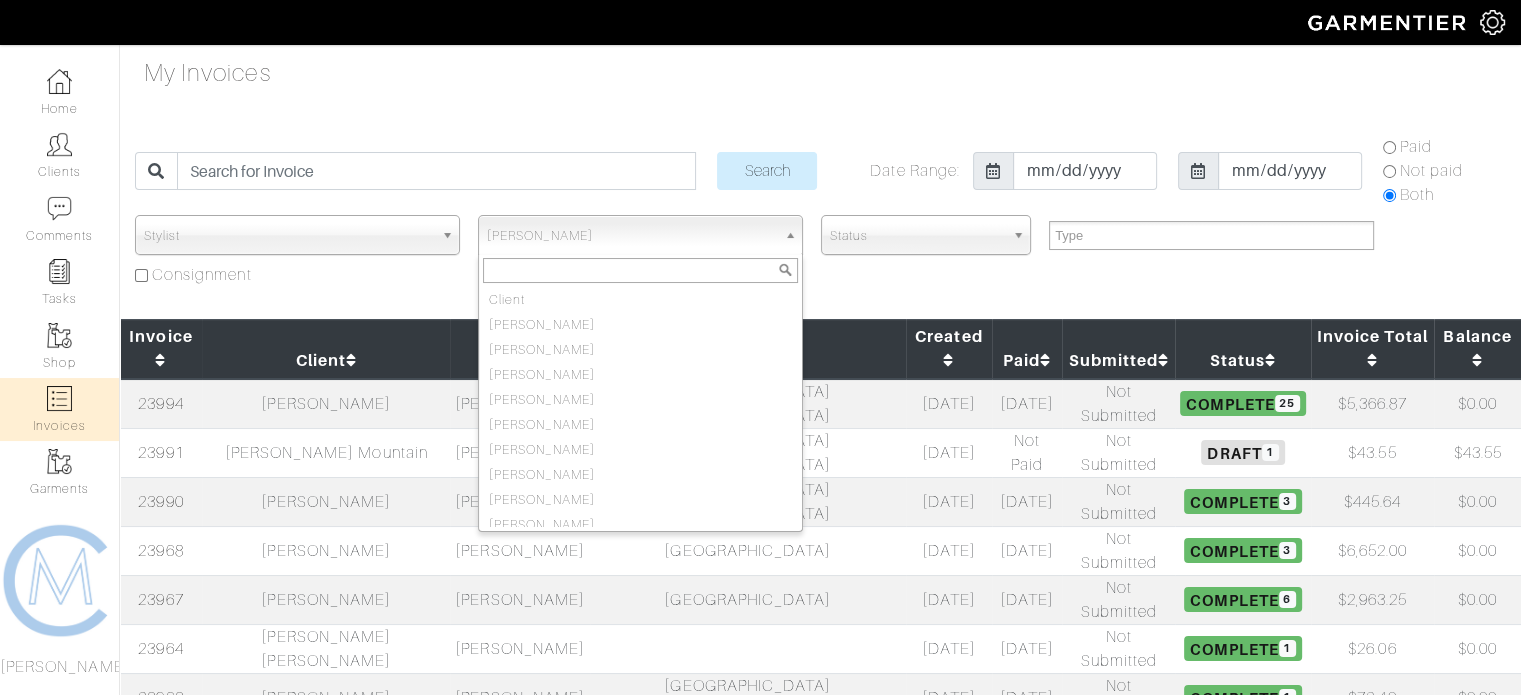 click on "[PERSON_NAME]" at bounding box center (631, 236) 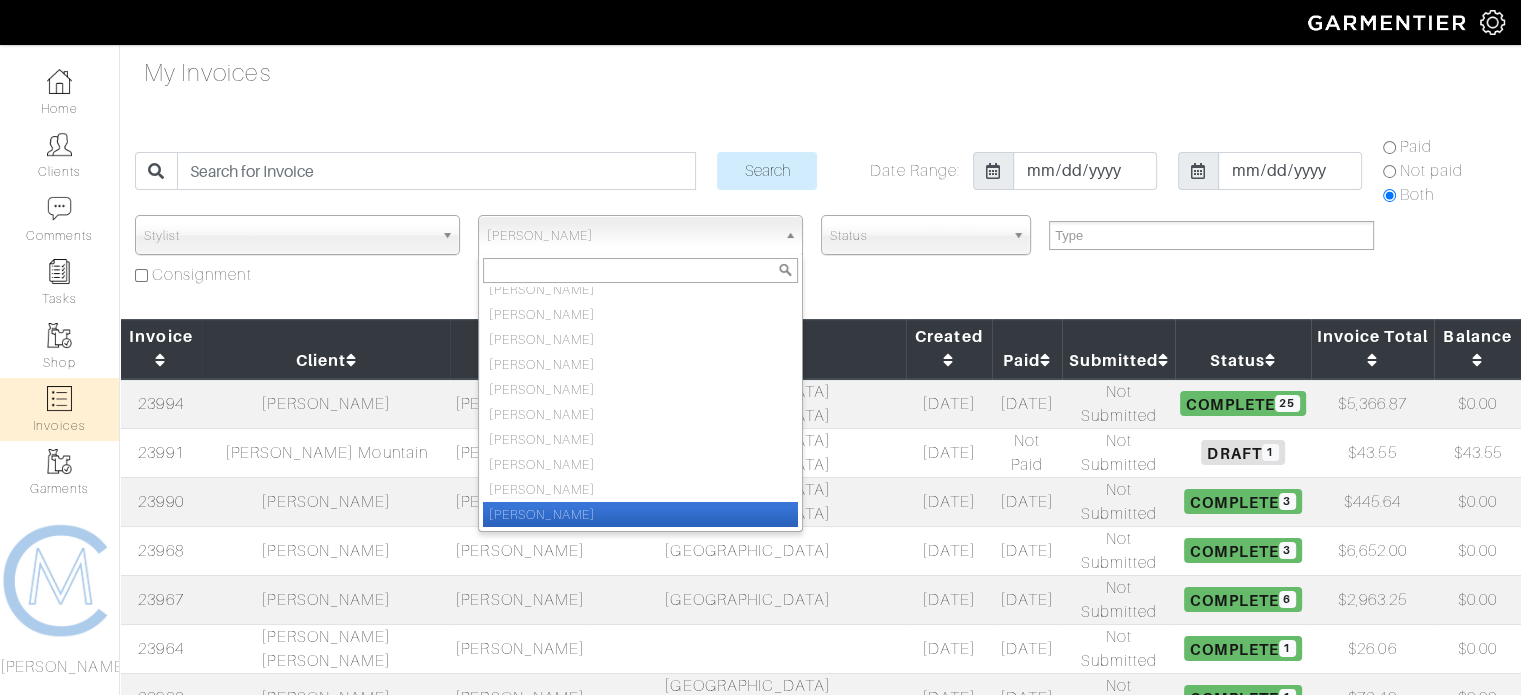 click on "[PERSON_NAME]" at bounding box center [640, 514] 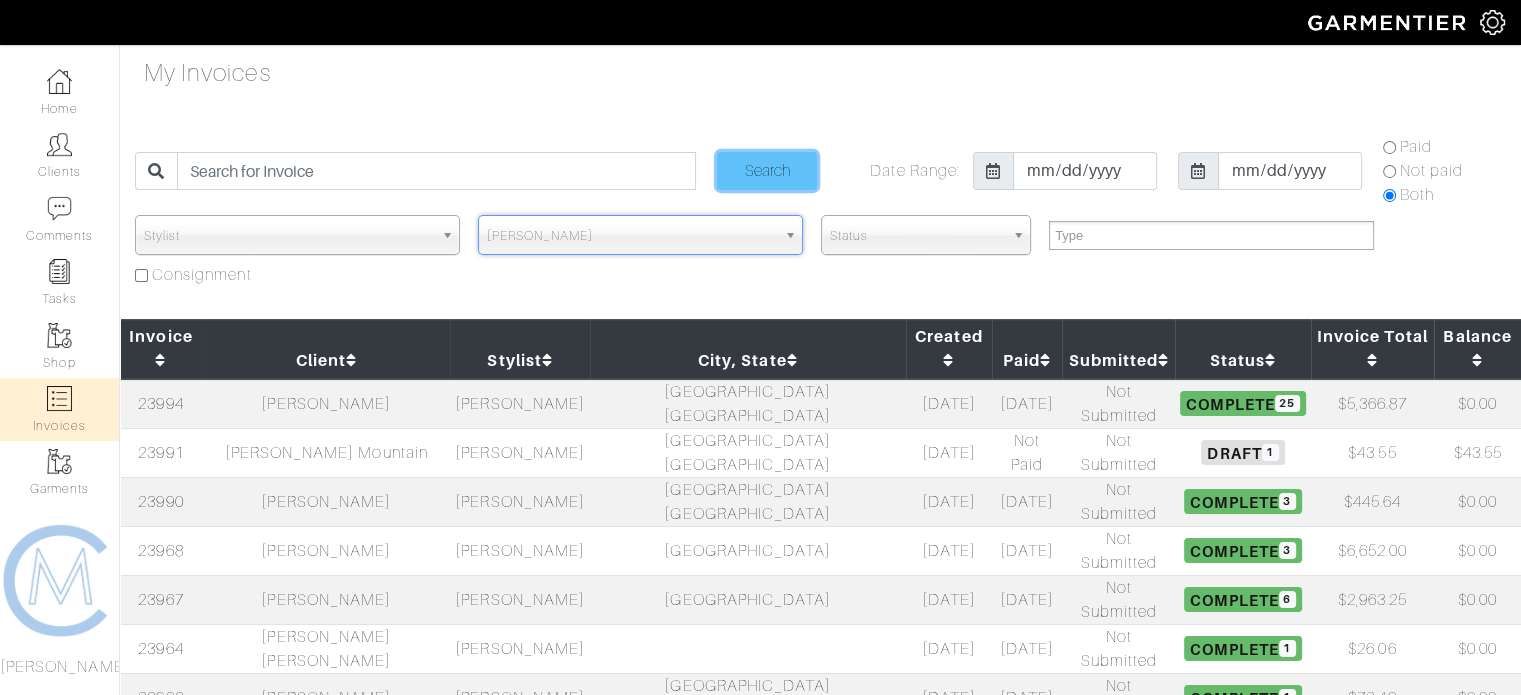 click on "Search" at bounding box center [767, 171] 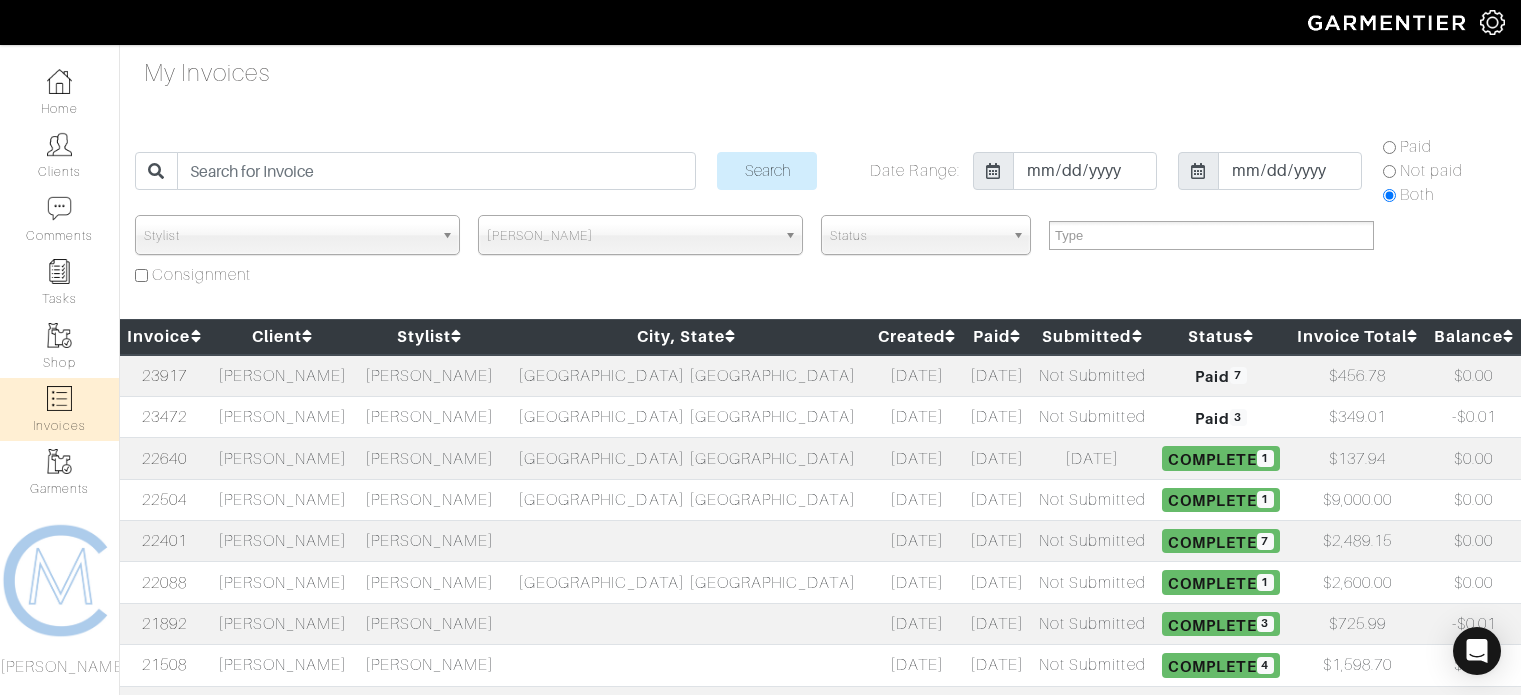 select 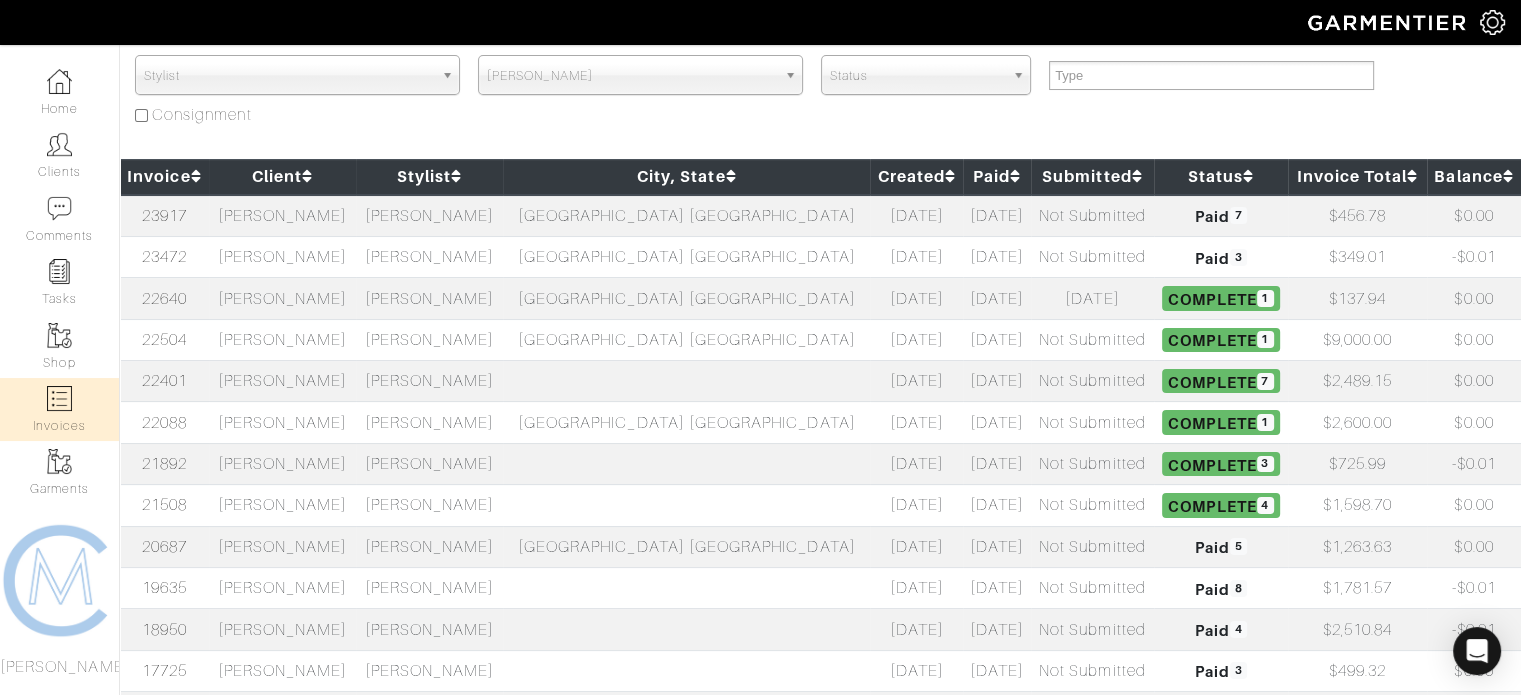 scroll, scrollTop: 0, scrollLeft: 0, axis: both 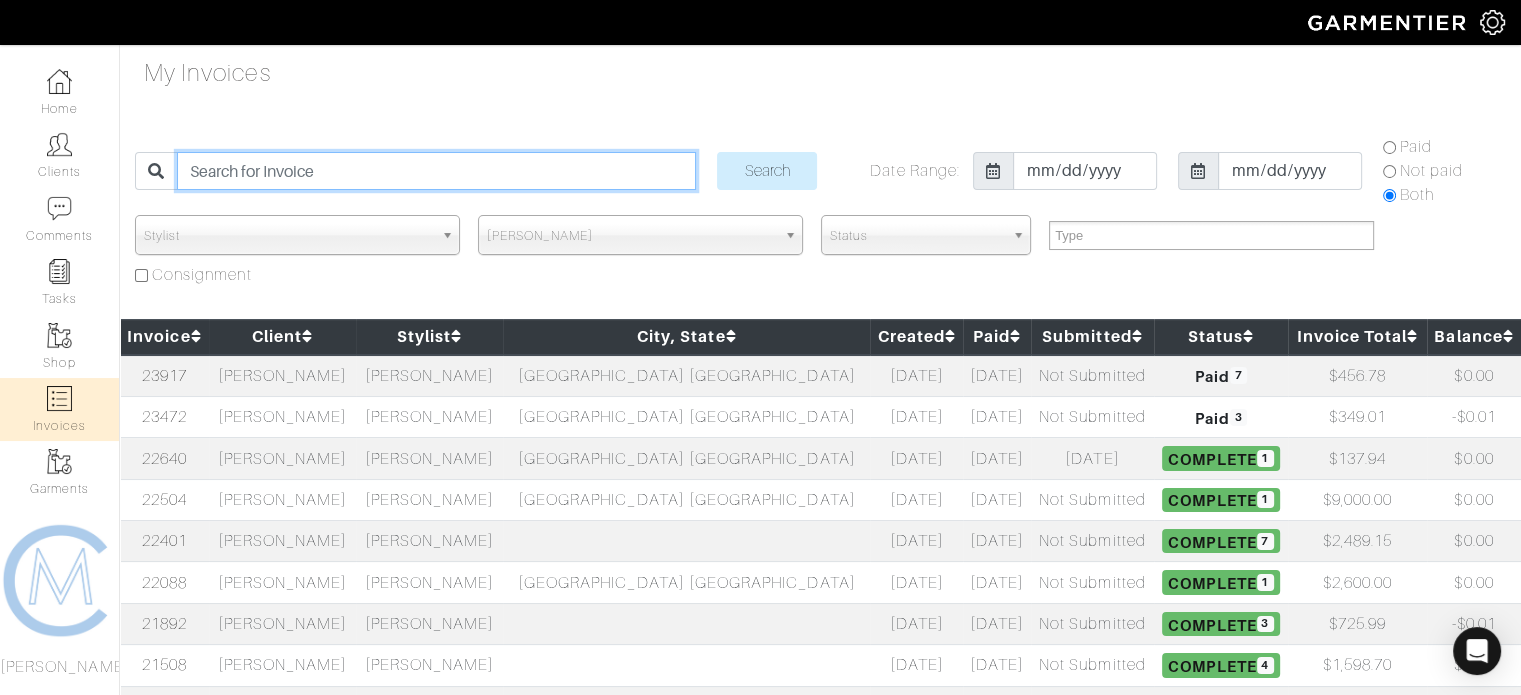 click at bounding box center [436, 171] 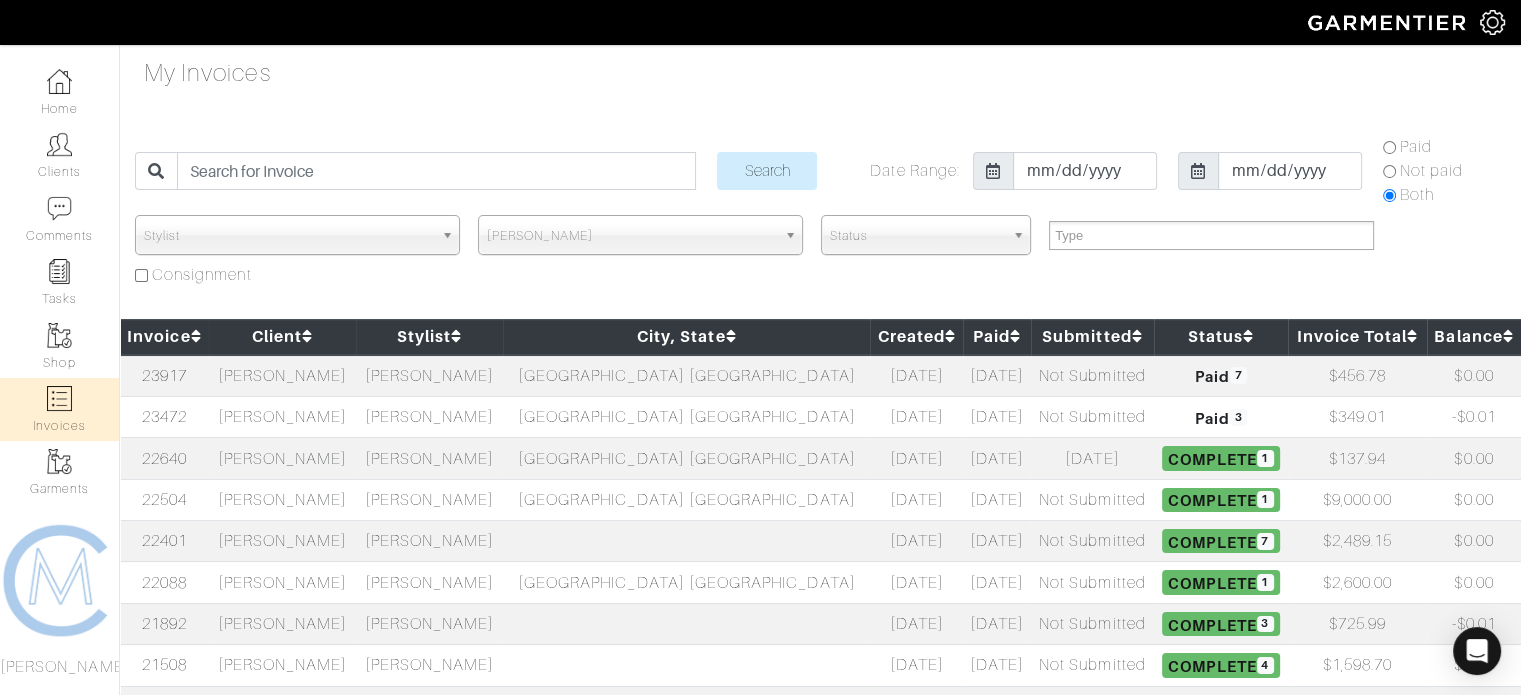 click on "Status" at bounding box center (917, 236) 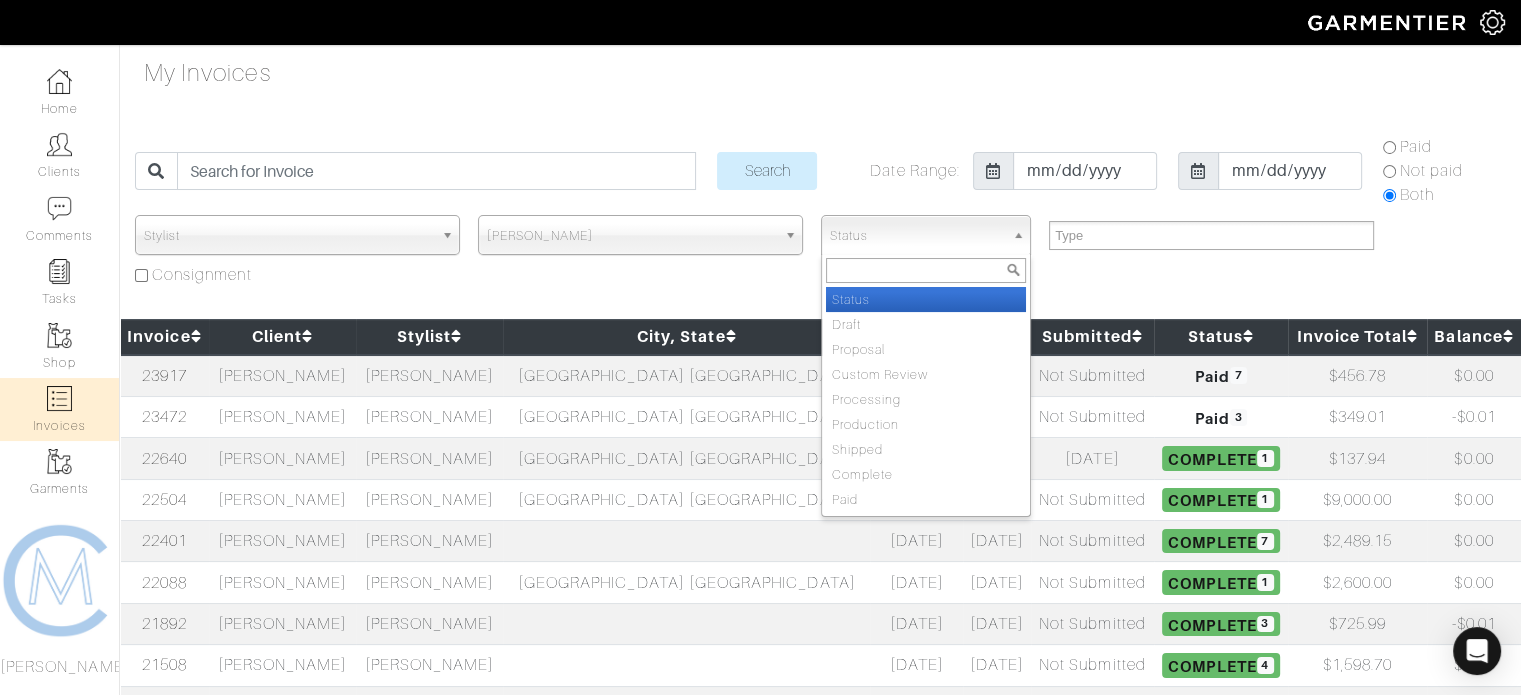 click on "Status" at bounding box center (917, 236) 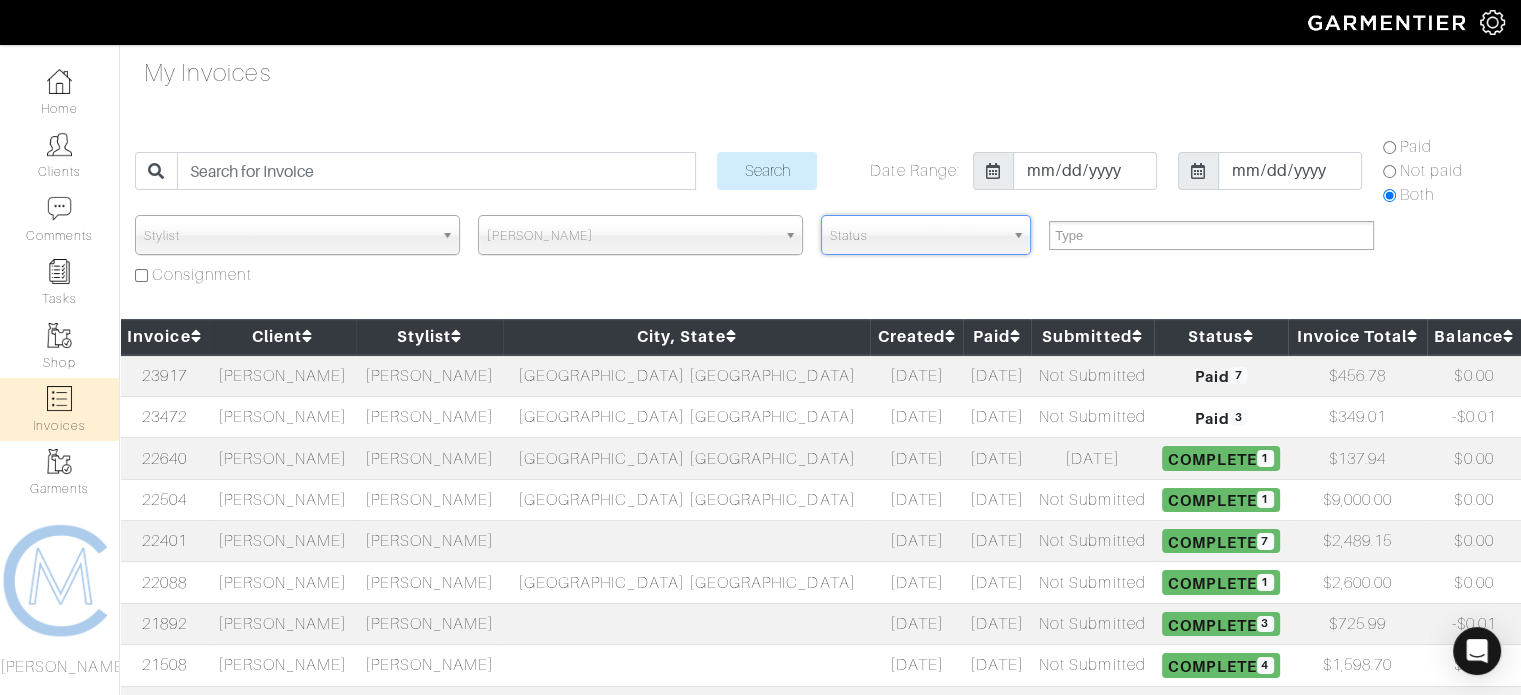 click at bounding box center [156, 171] 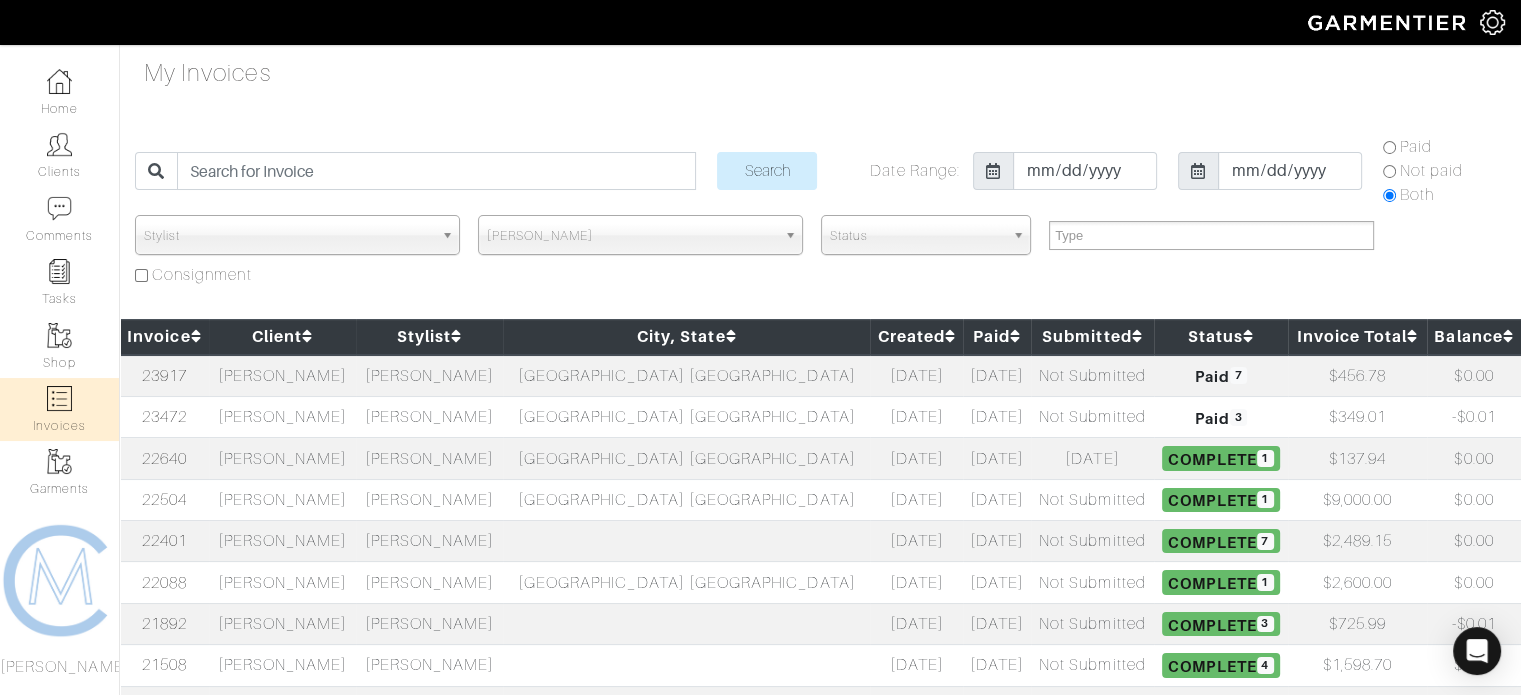 click on "Paid
7" at bounding box center [1221, 376] 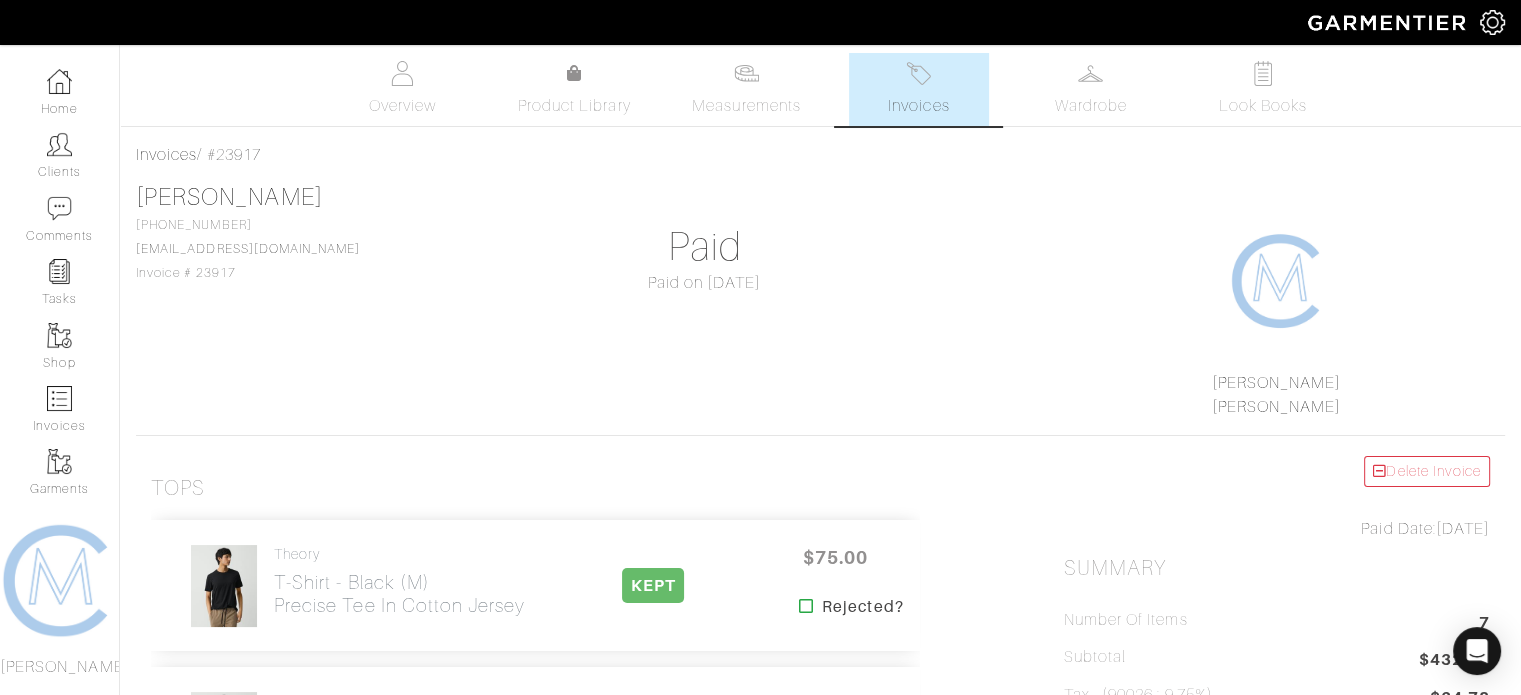 scroll, scrollTop: 0, scrollLeft: 0, axis: both 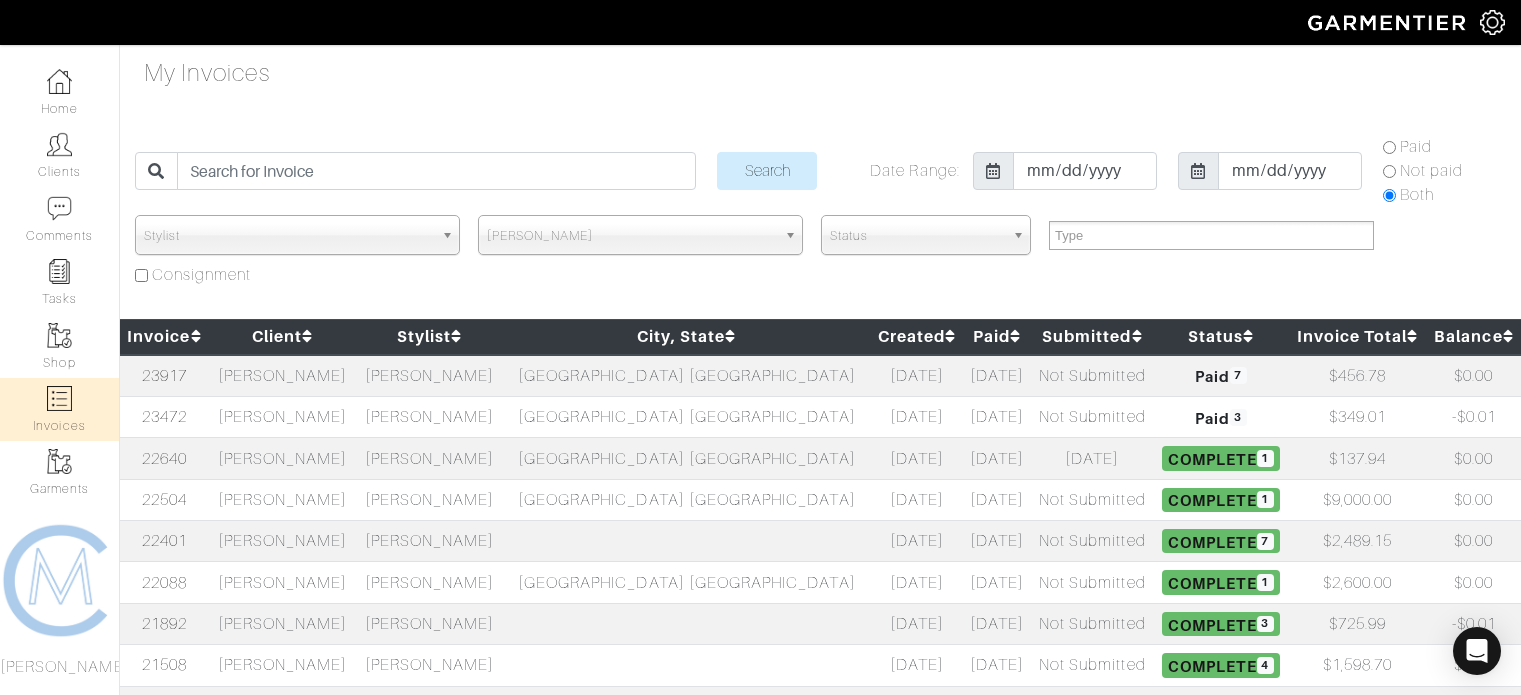select 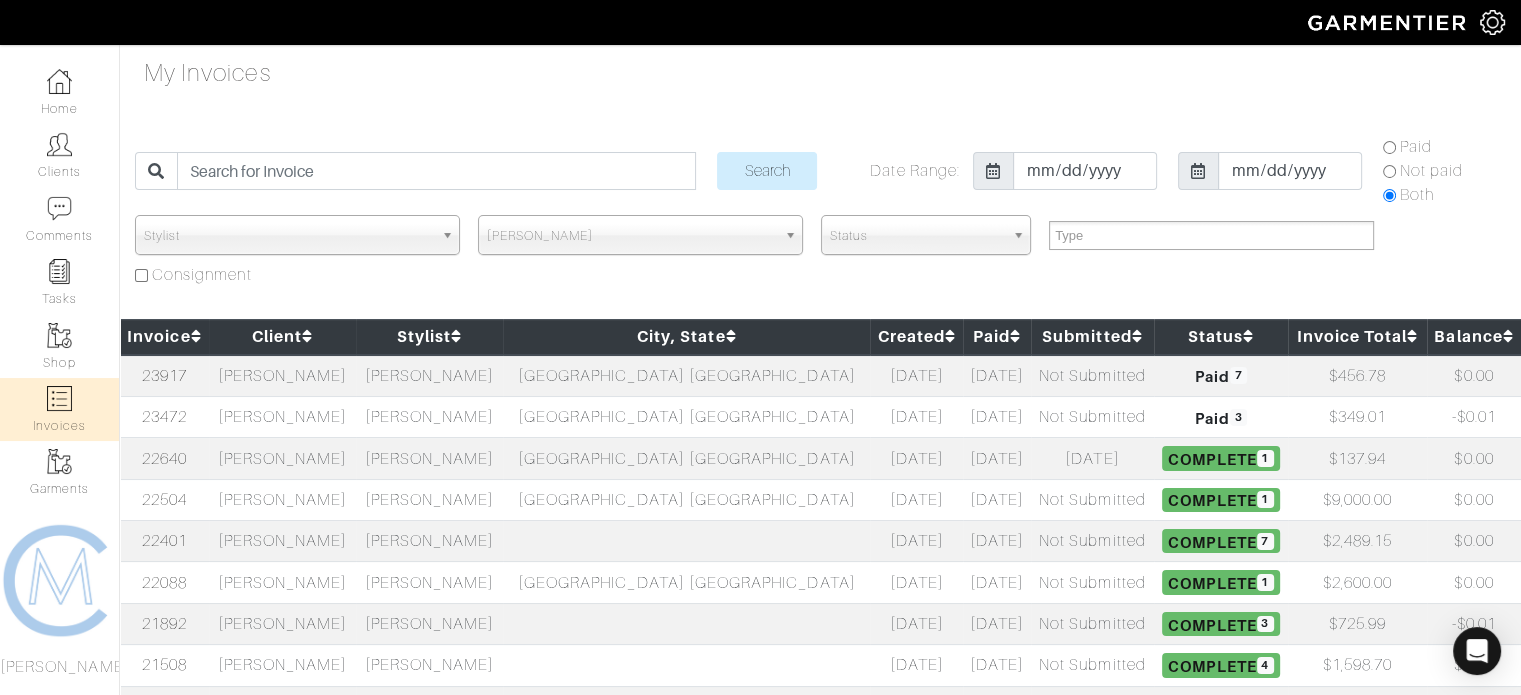 click on "$349.01" at bounding box center [1357, 416] 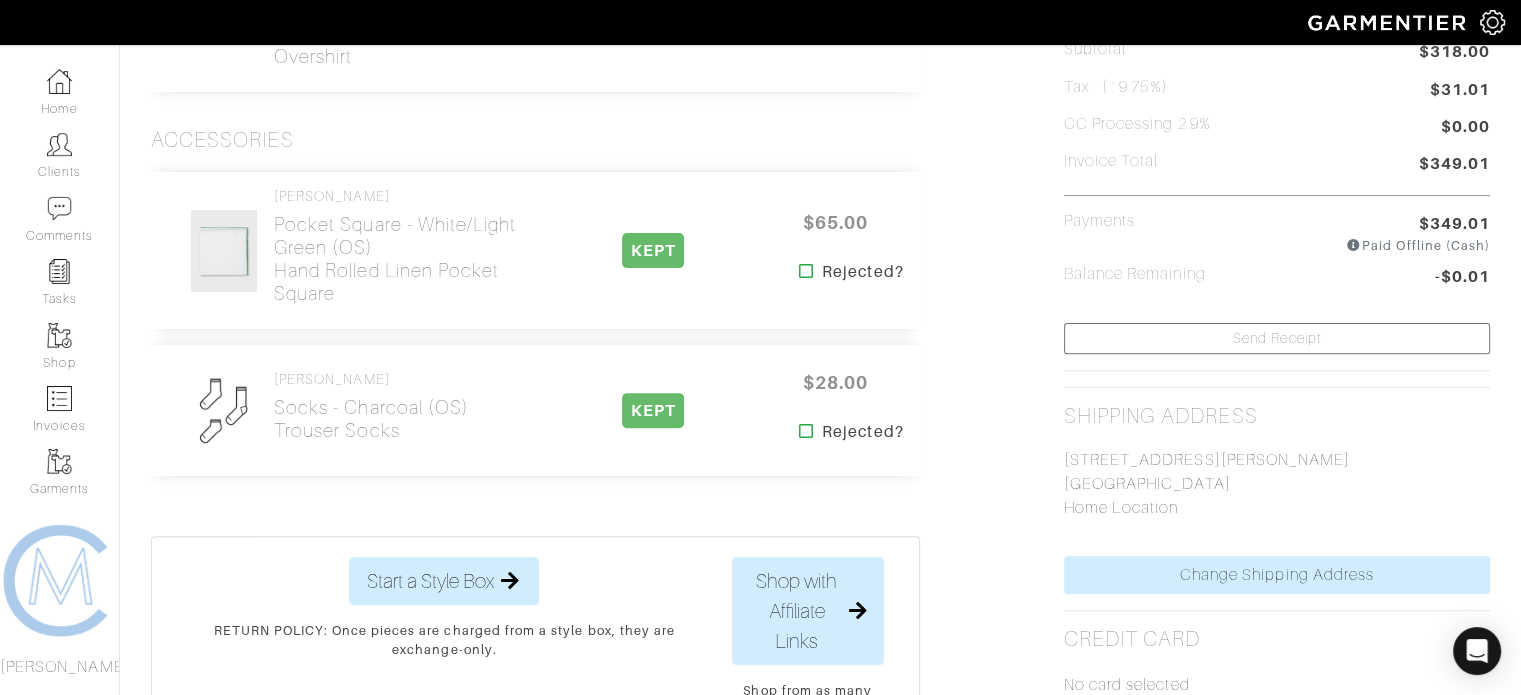 scroll, scrollTop: 799, scrollLeft: 0, axis: vertical 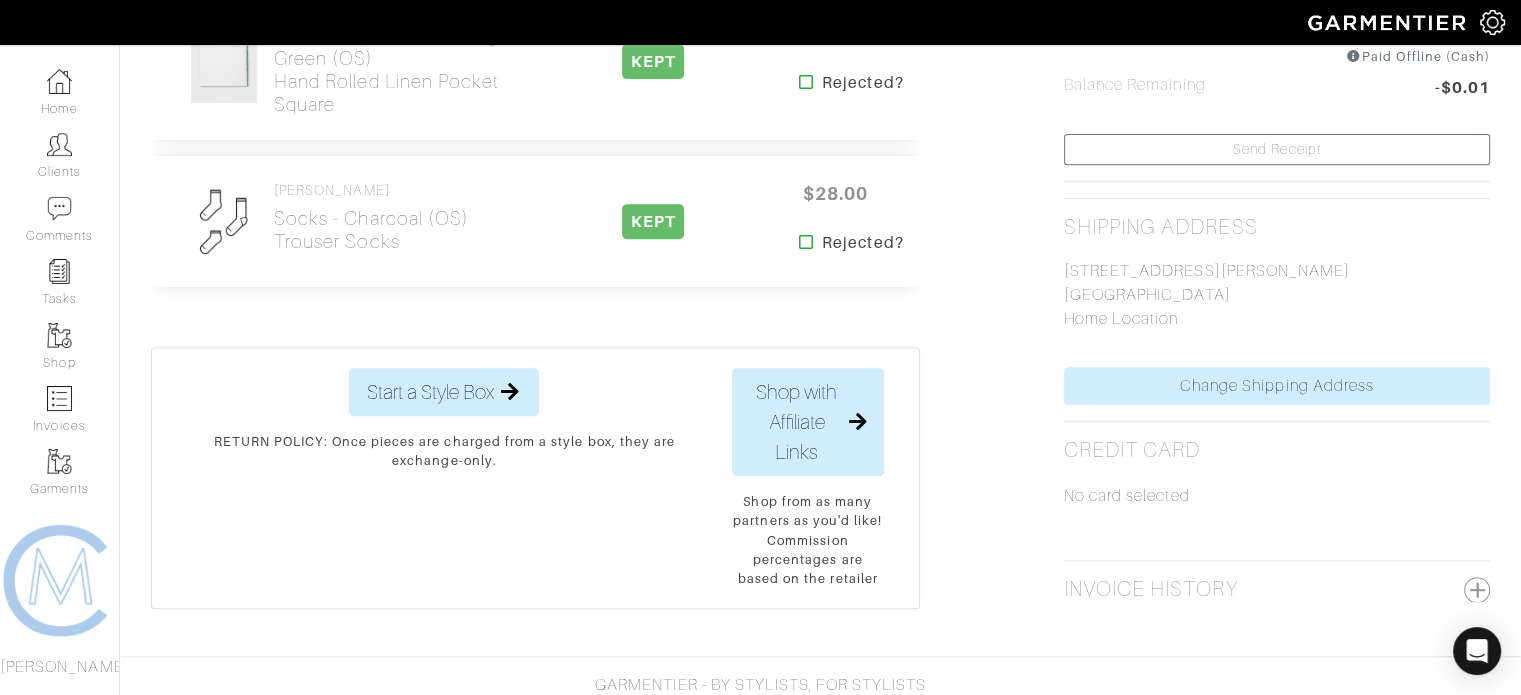 click on "Invoice History" at bounding box center (1277, 590) 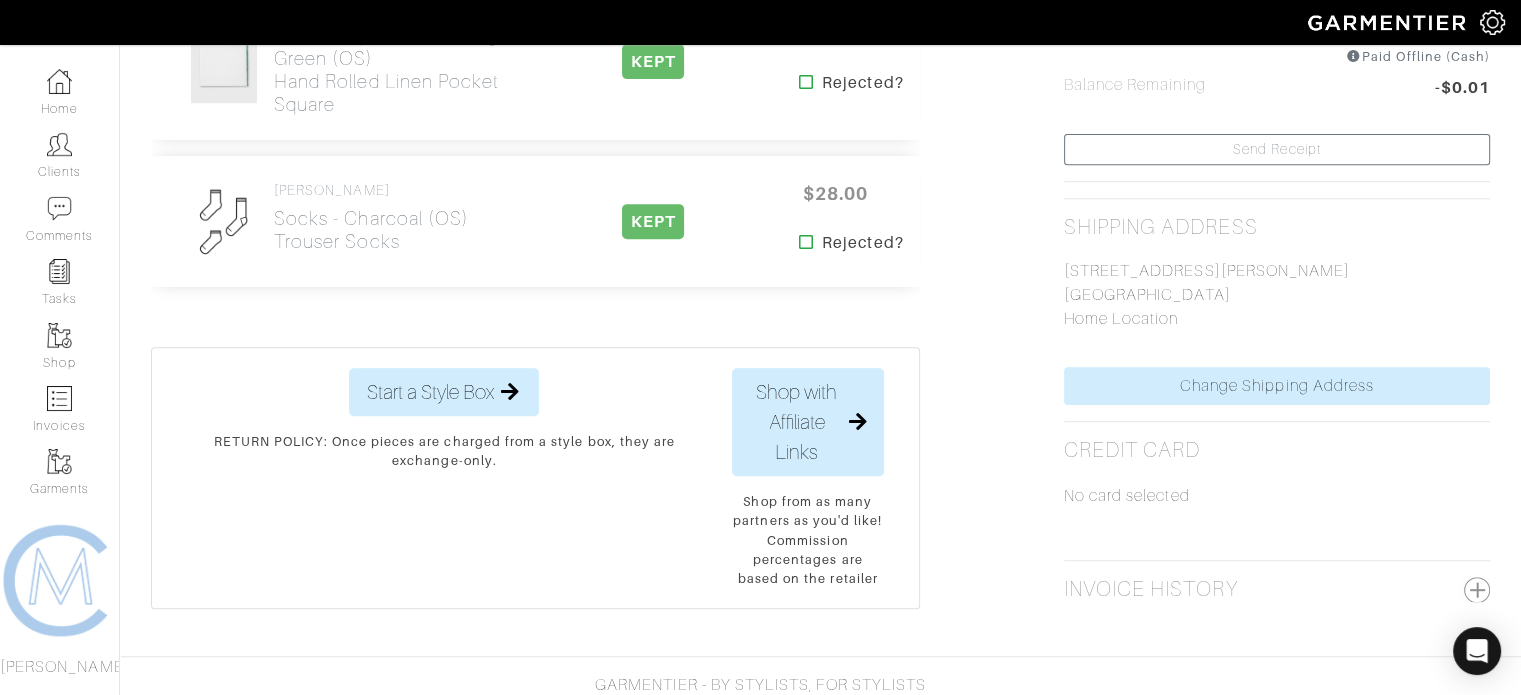 click at bounding box center (1477, 590) 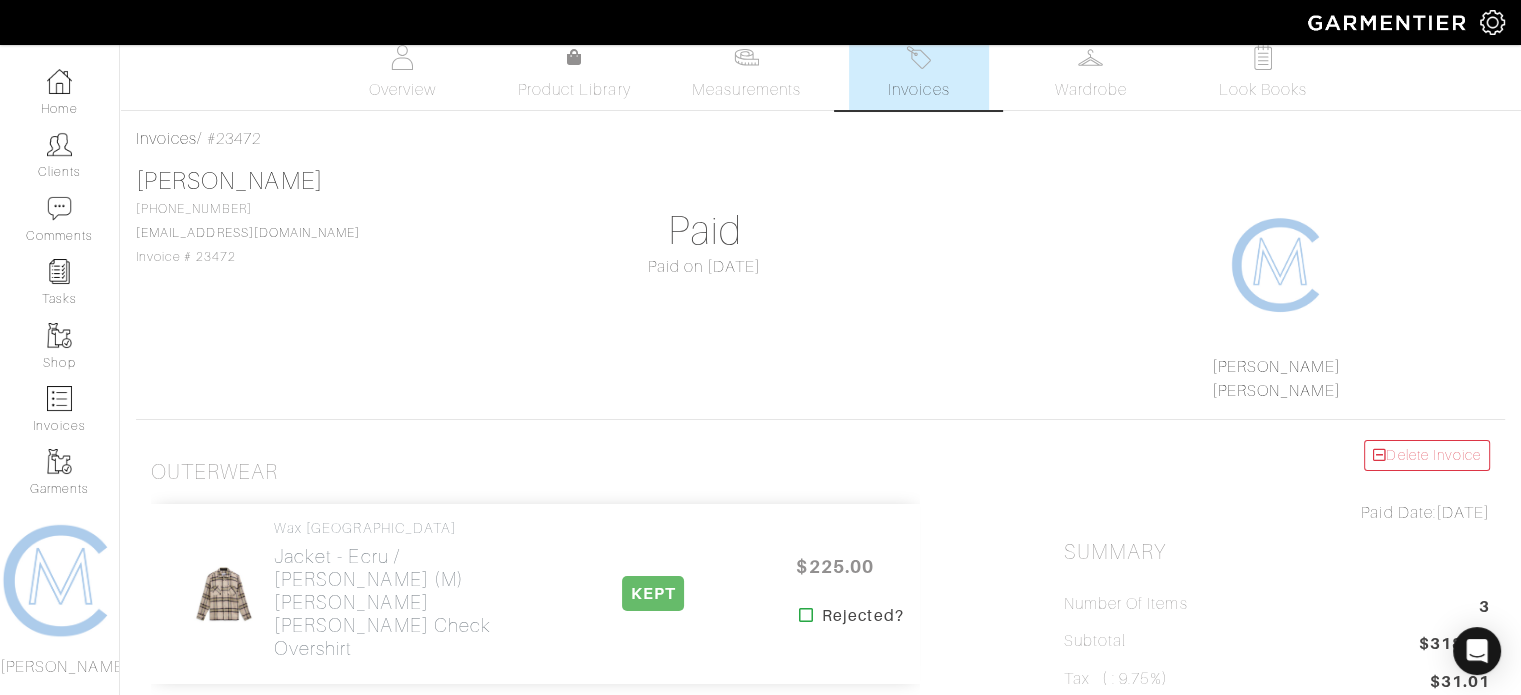 scroll, scrollTop: 0, scrollLeft: 0, axis: both 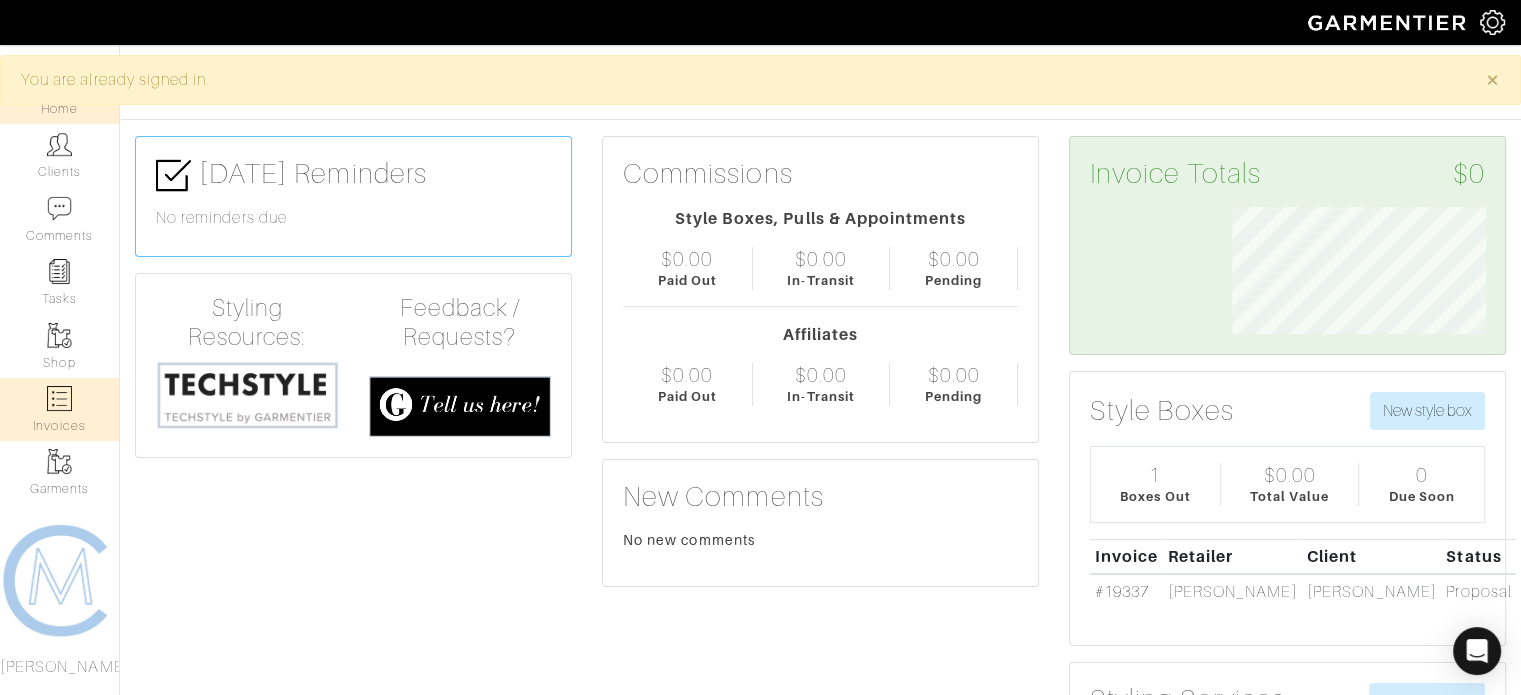 click at bounding box center [59, 398] 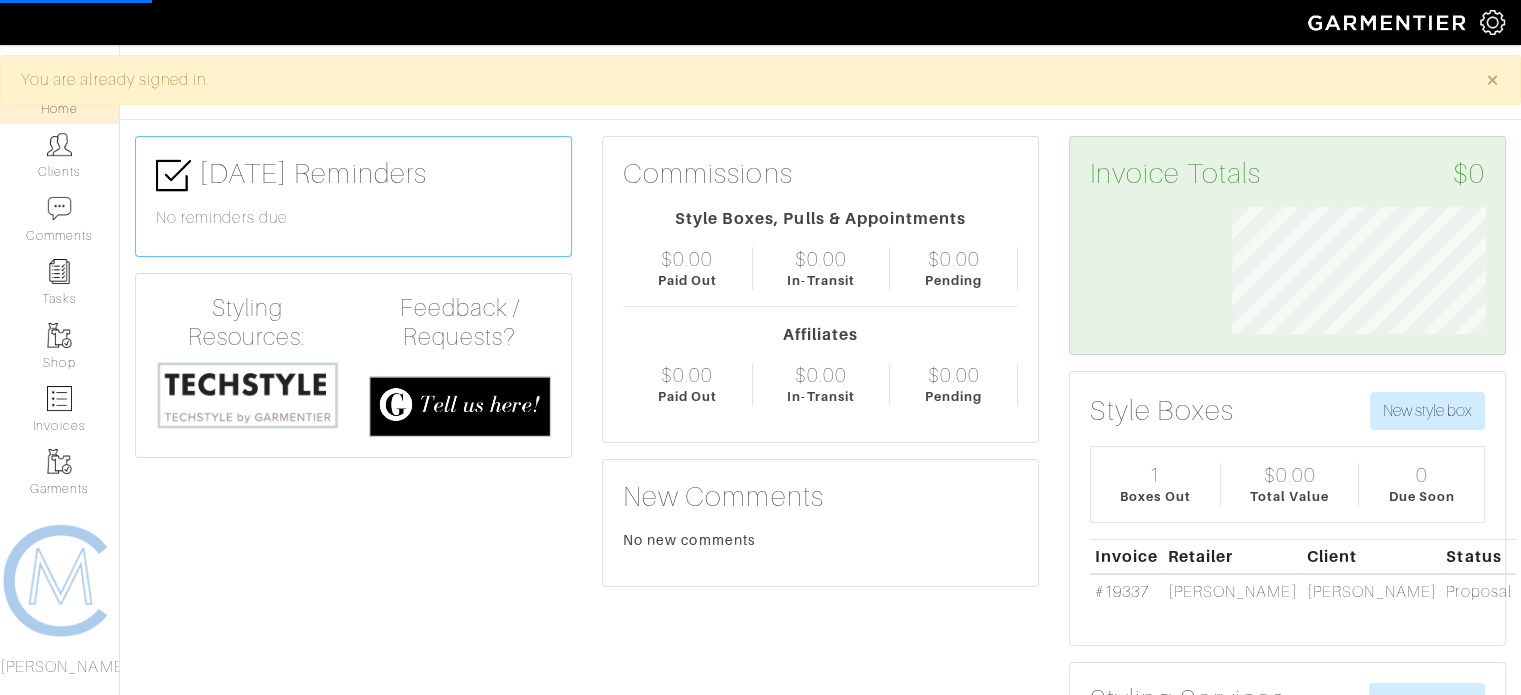 select 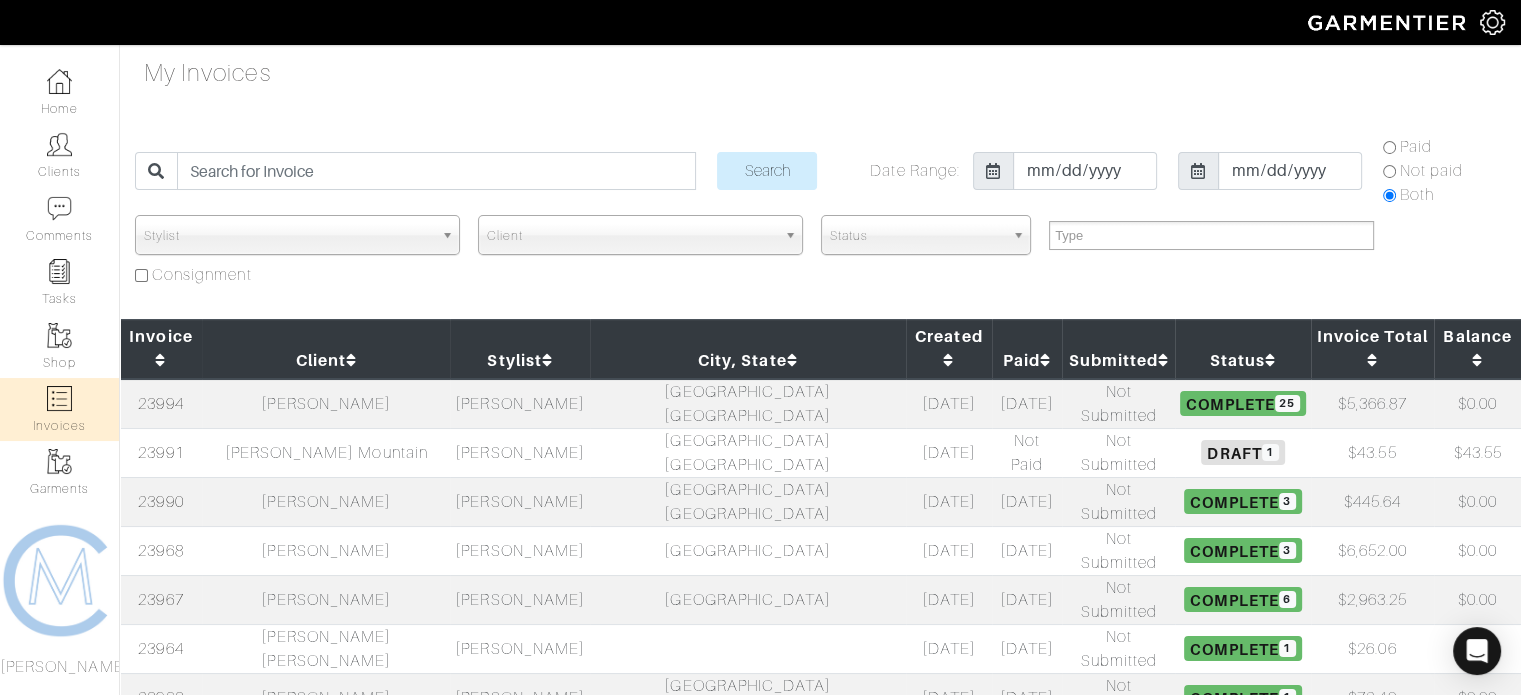 click on "Client" at bounding box center [631, 236] 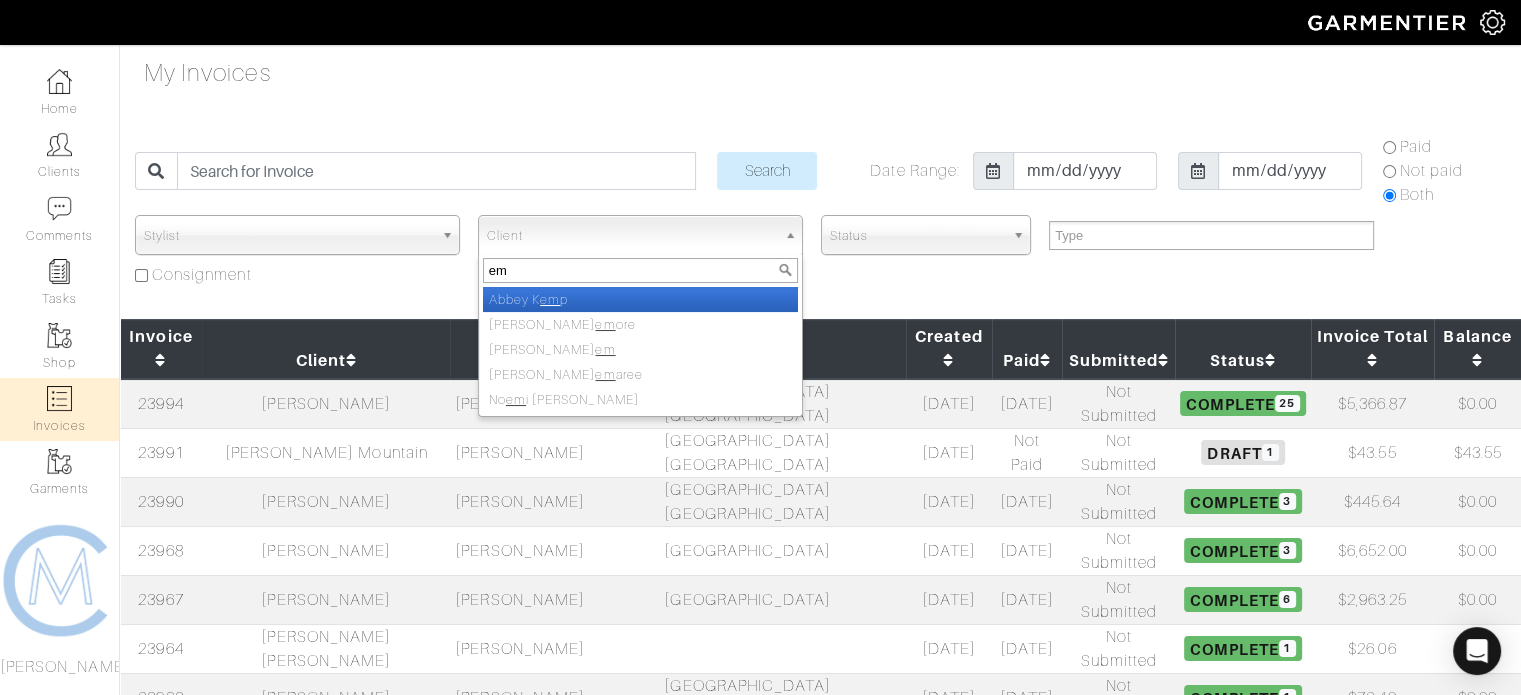 type on "e" 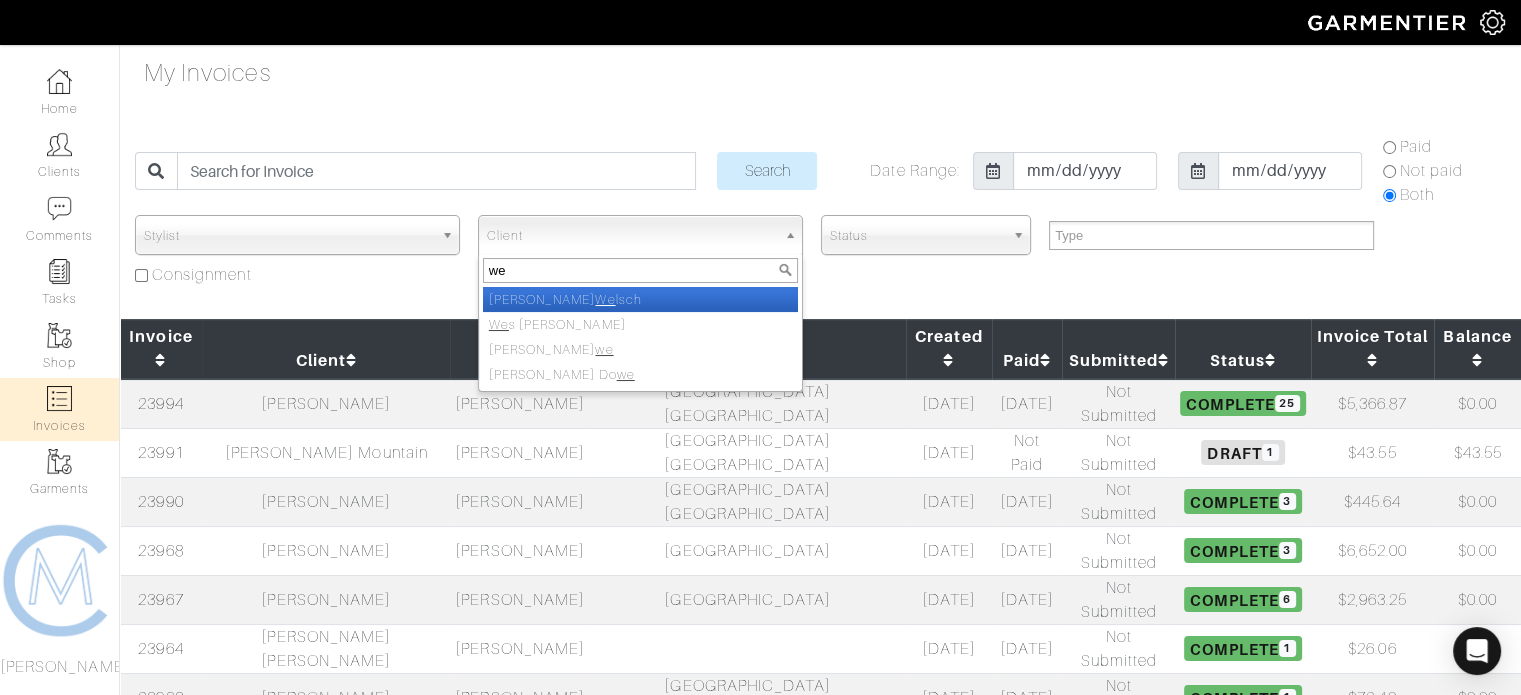 type on "w" 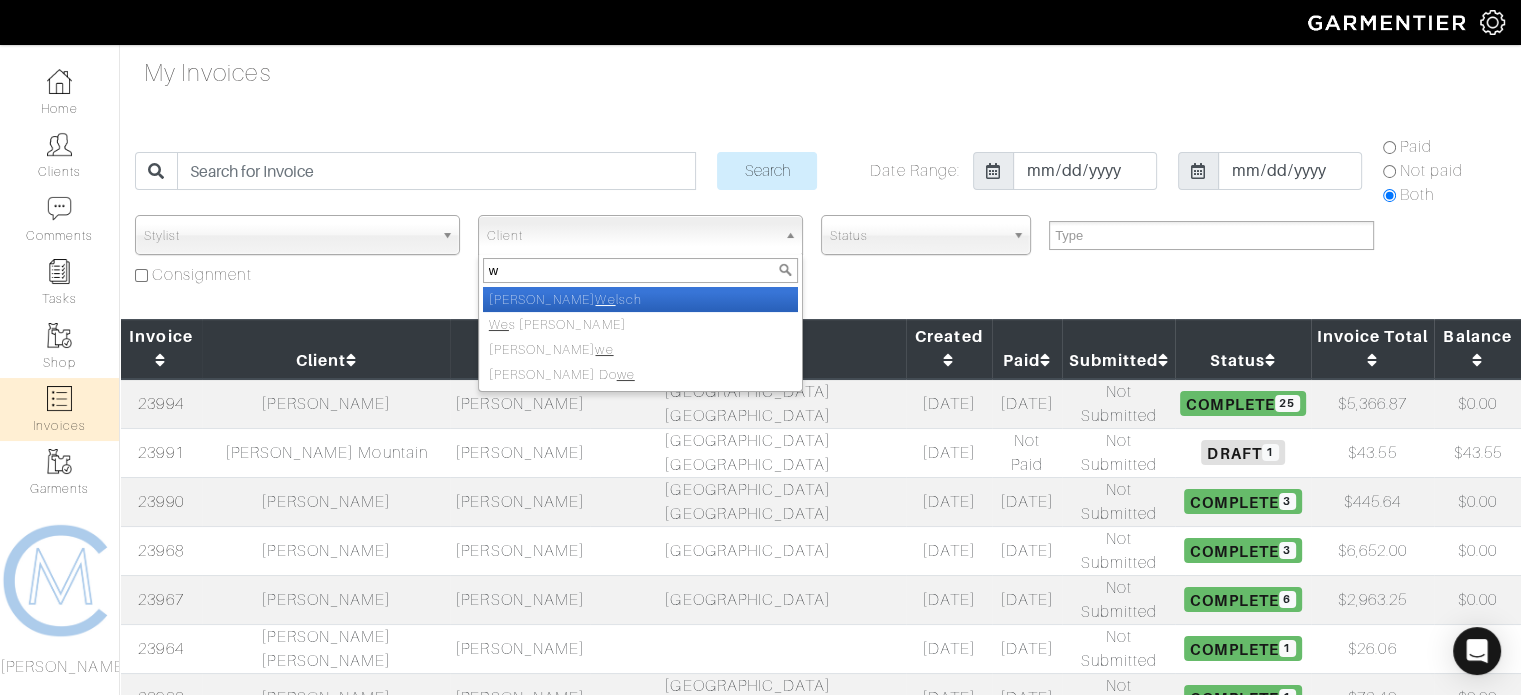 type 